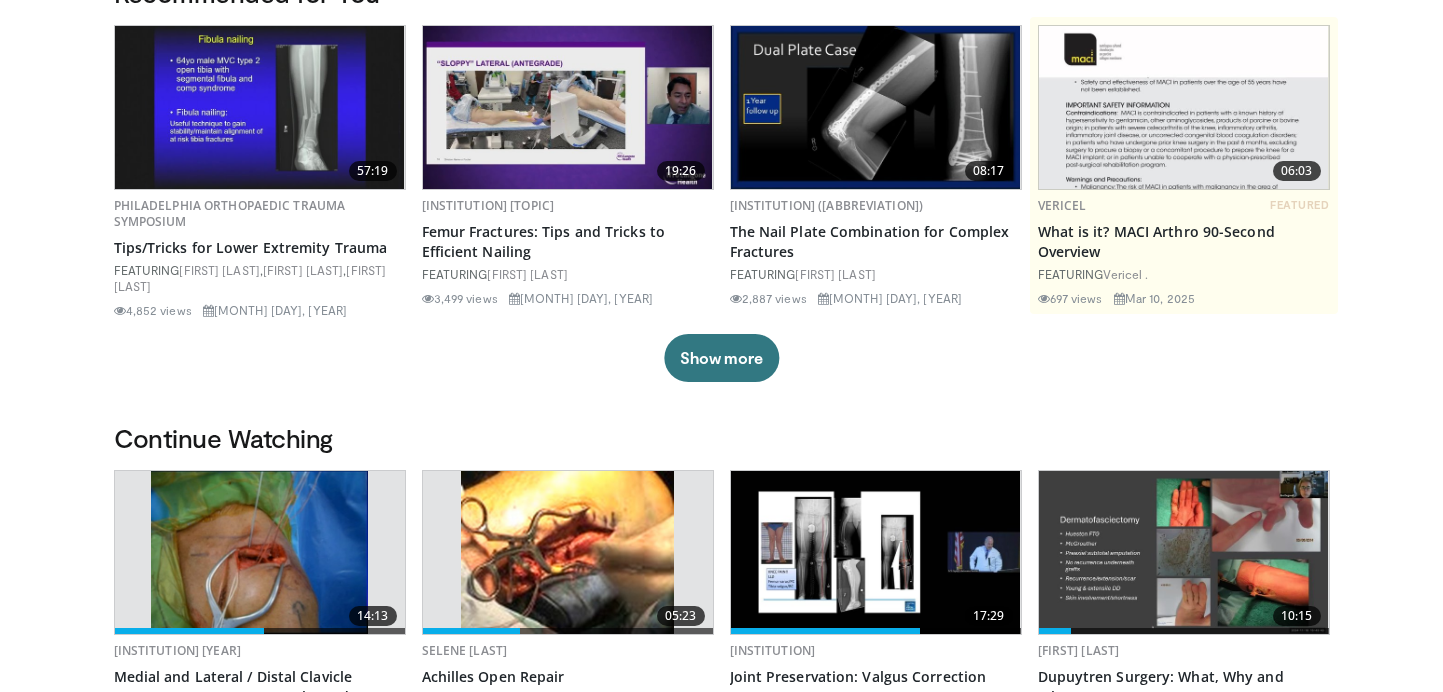 scroll, scrollTop: 184, scrollLeft: 0, axis: vertical 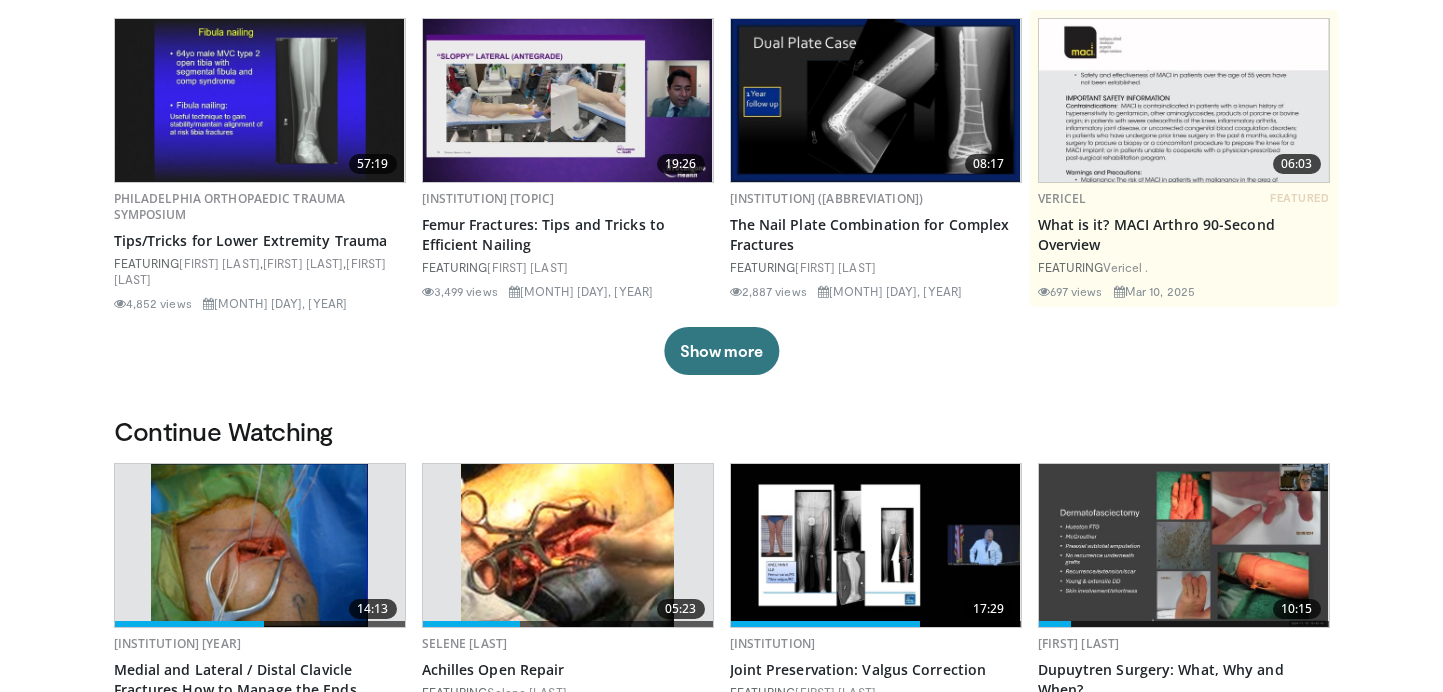 click at bounding box center (876, 100) 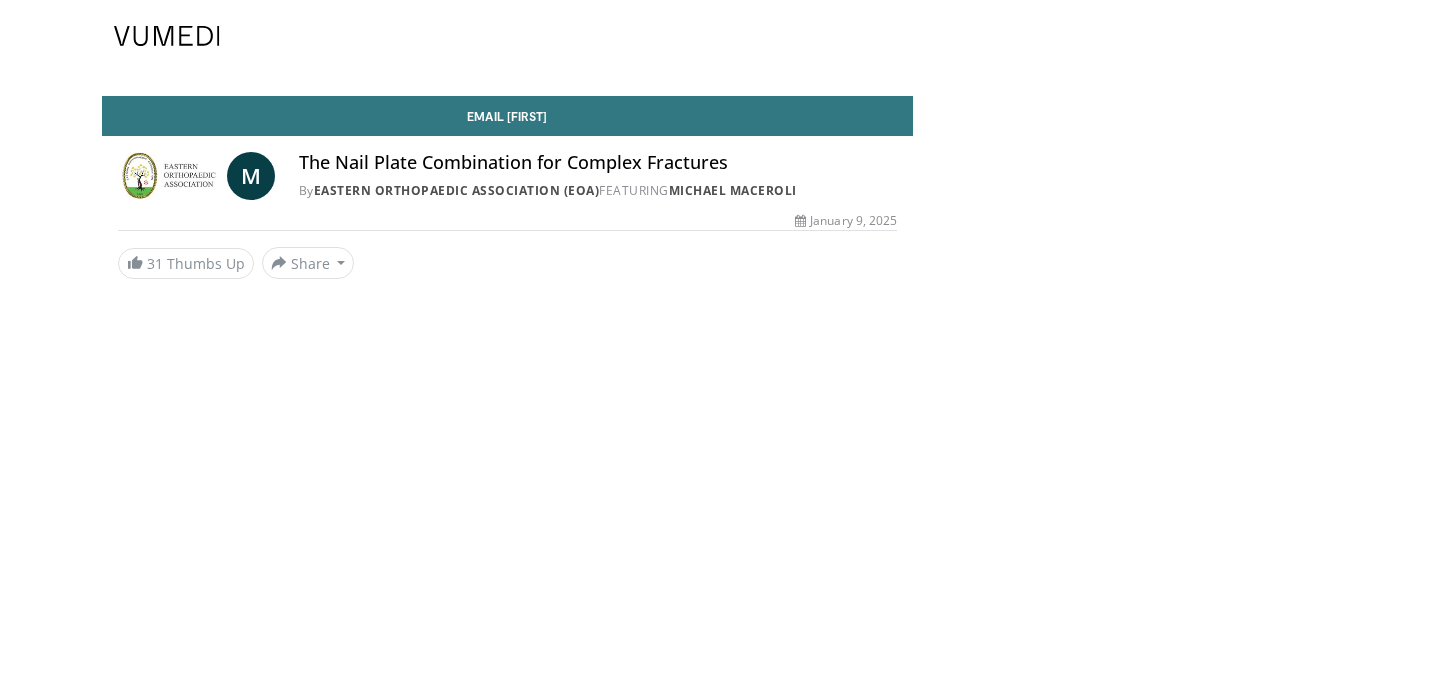 scroll, scrollTop: 0, scrollLeft: 0, axis: both 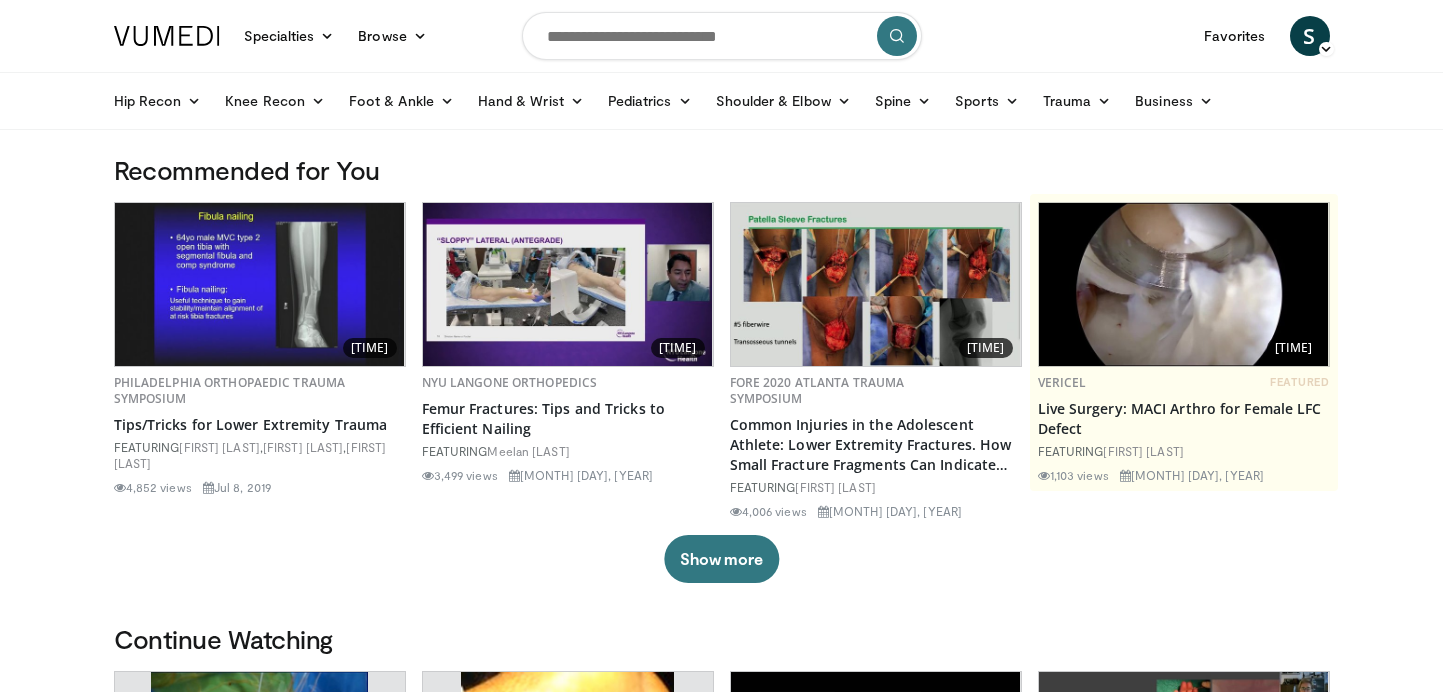 click at bounding box center (722, 36) 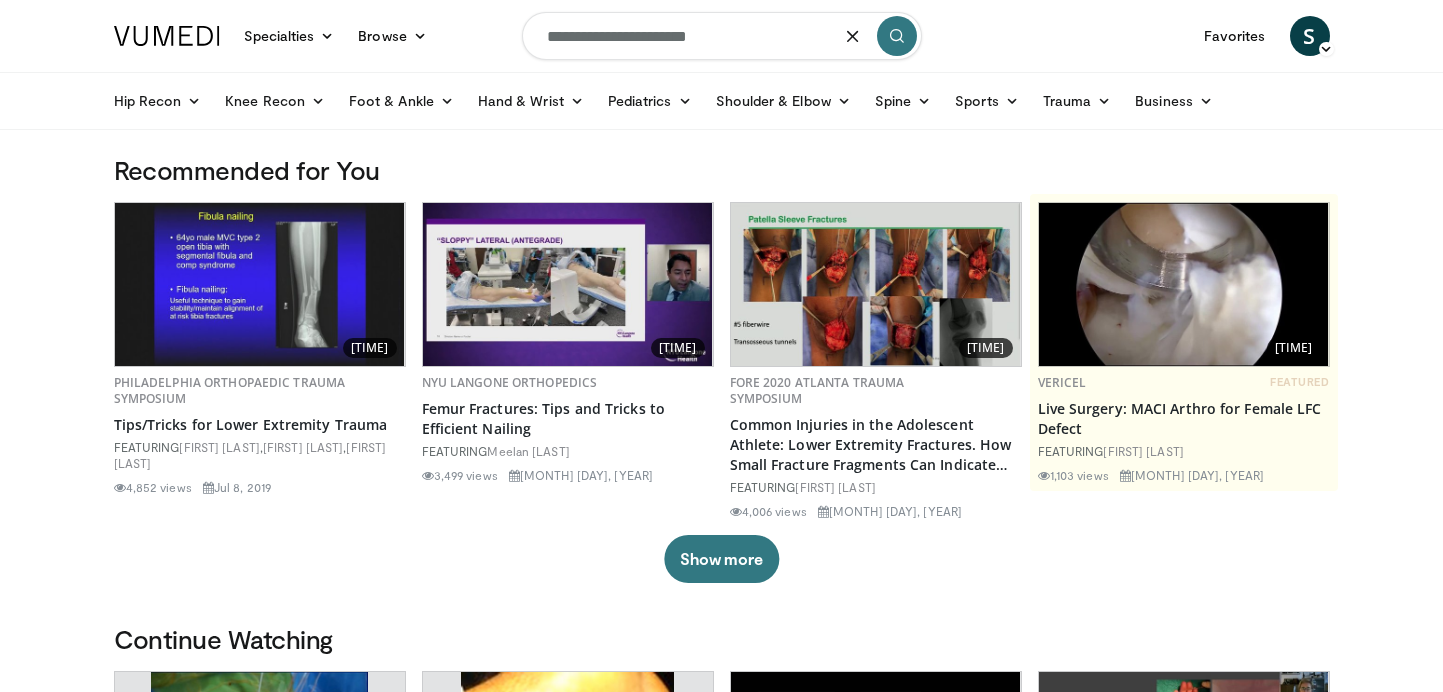 click on "**********" at bounding box center (722, 36) 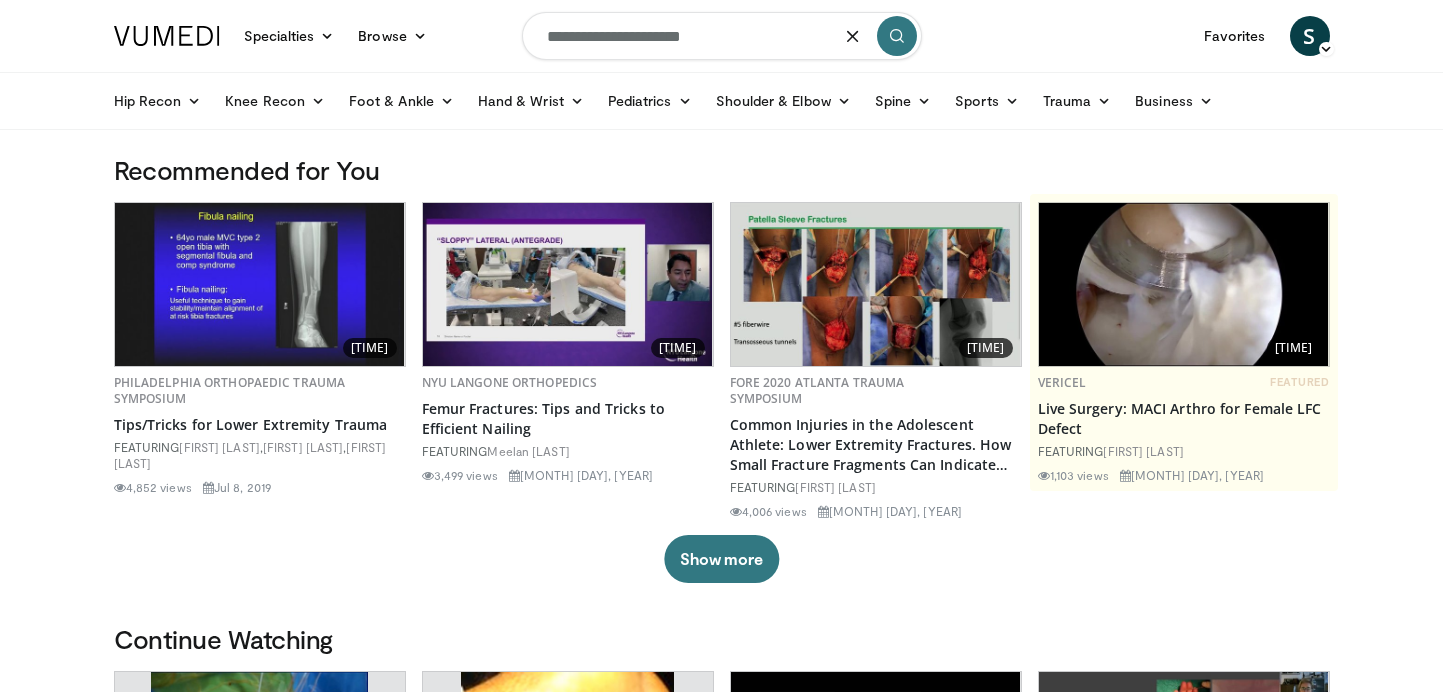 type on "**********" 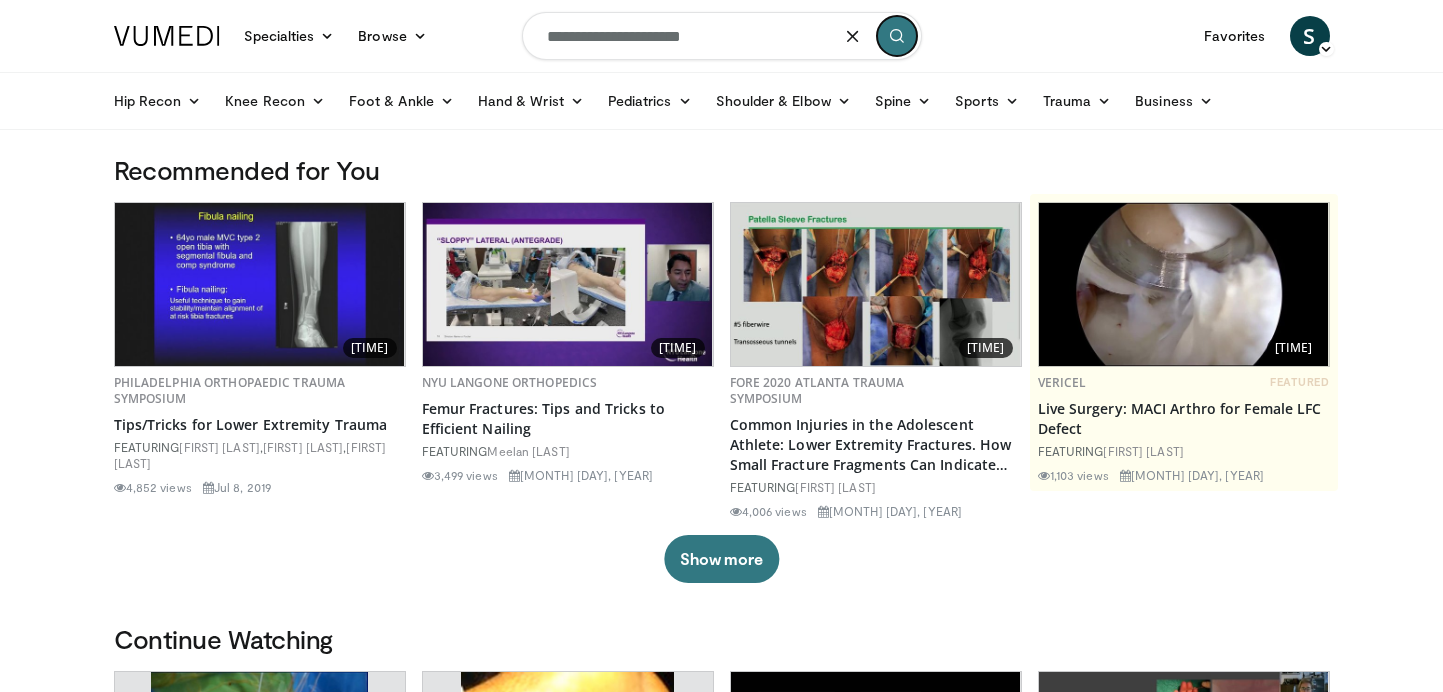 click at bounding box center (897, 36) 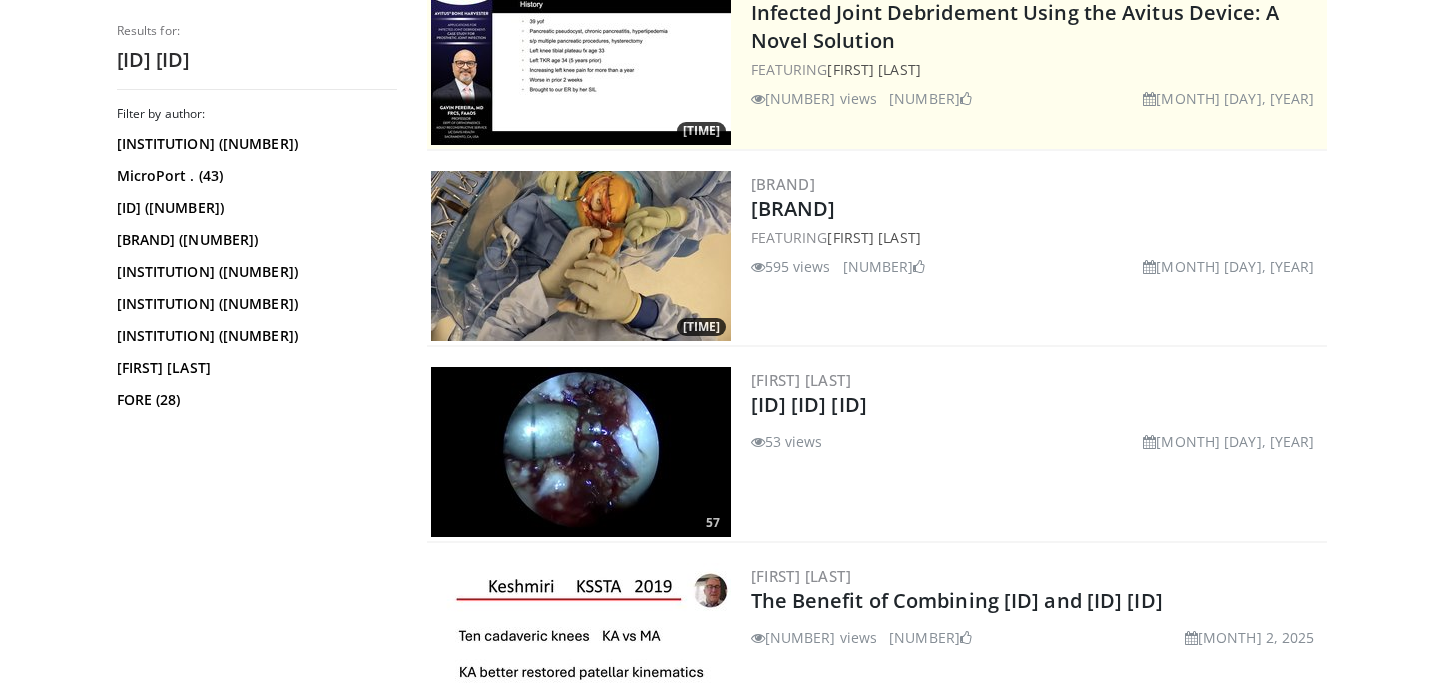 scroll, scrollTop: 0, scrollLeft: 0, axis: both 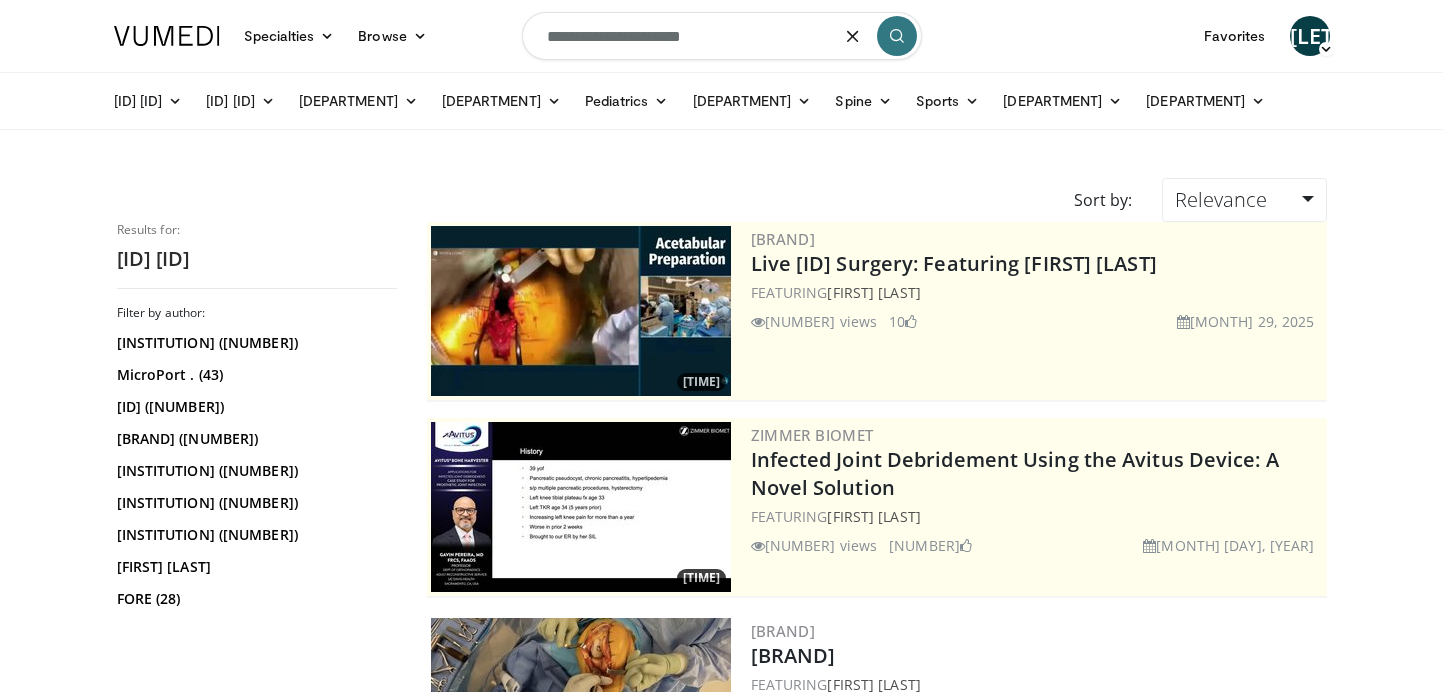 click on "**********" at bounding box center (722, 36) 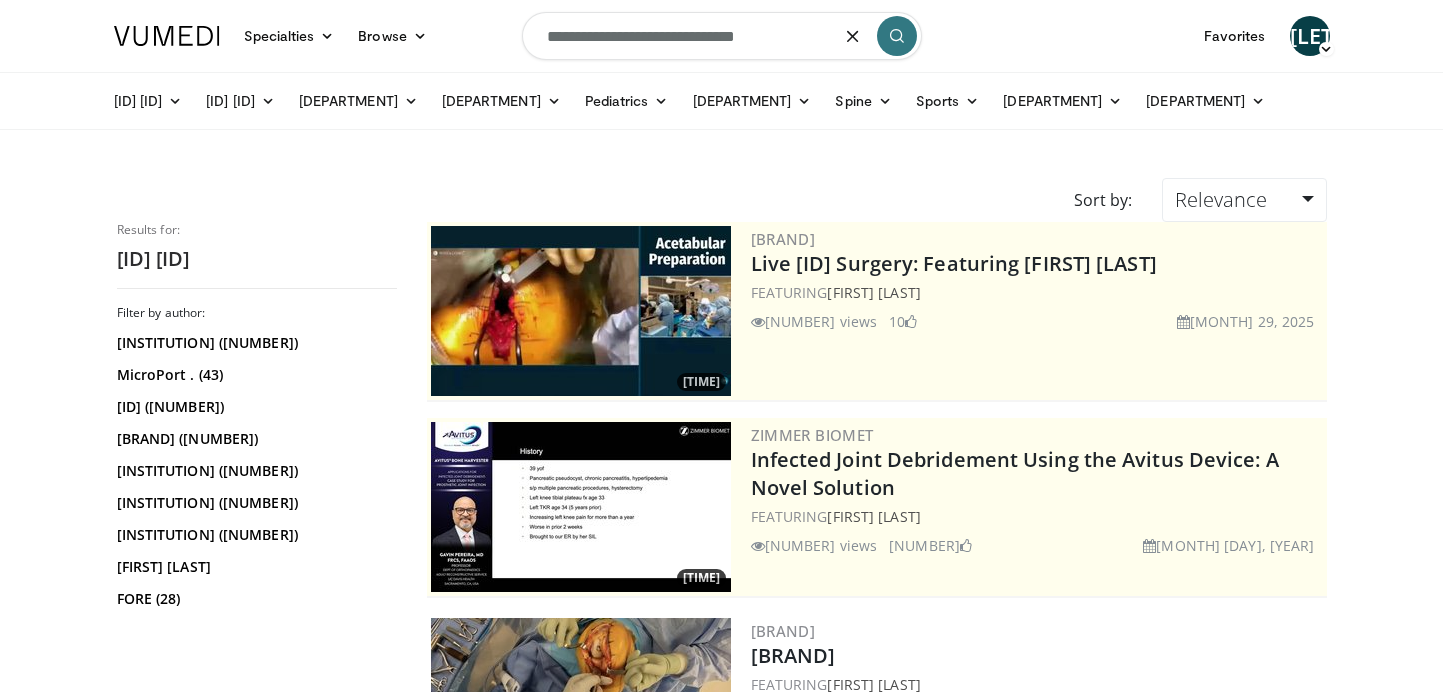 type on "**********" 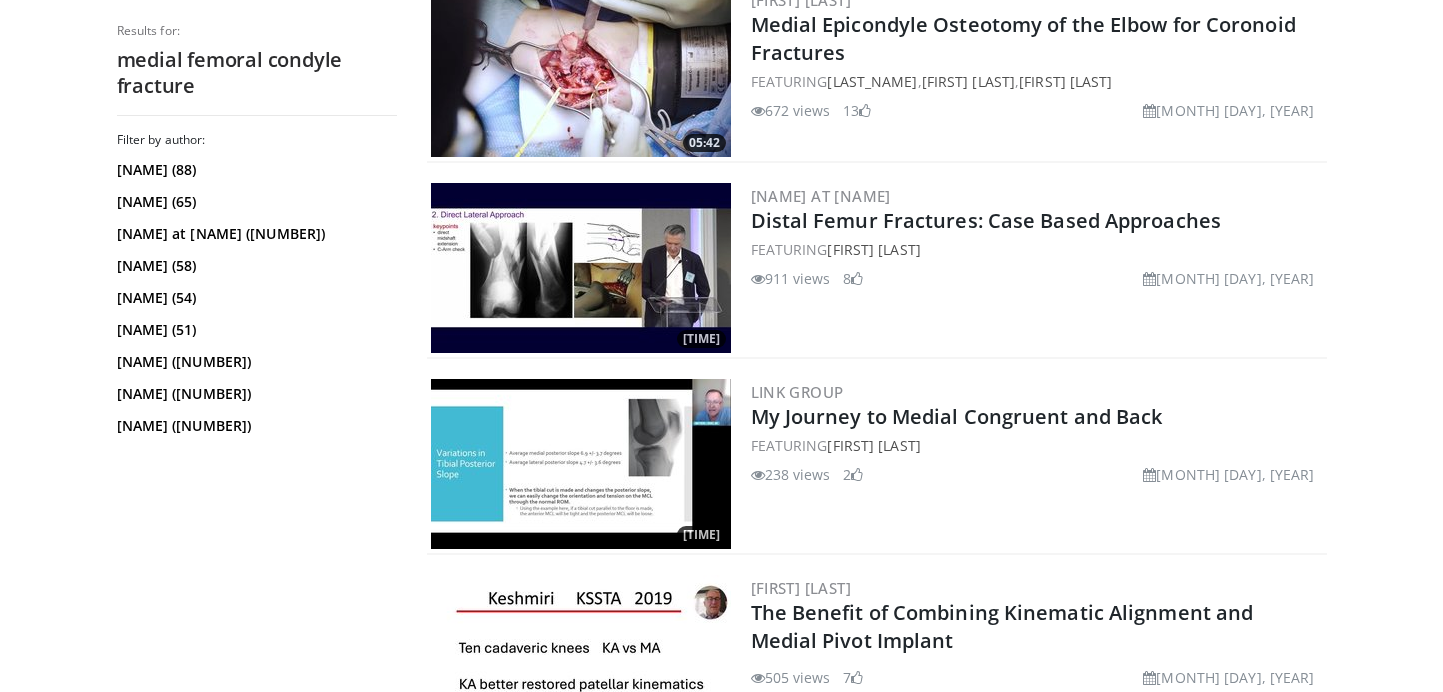 scroll, scrollTop: 628, scrollLeft: 0, axis: vertical 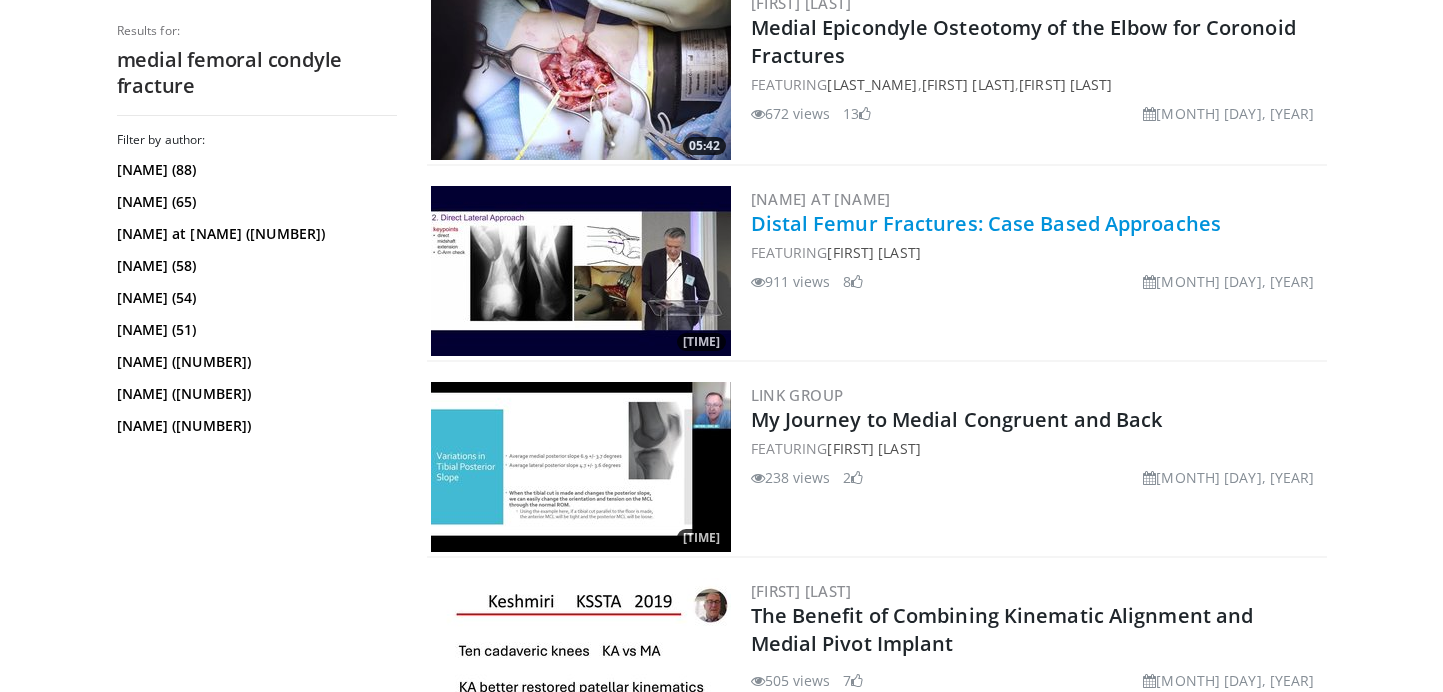 click on "Distal Femur Fractures: Case Based Approaches" at bounding box center [986, 223] 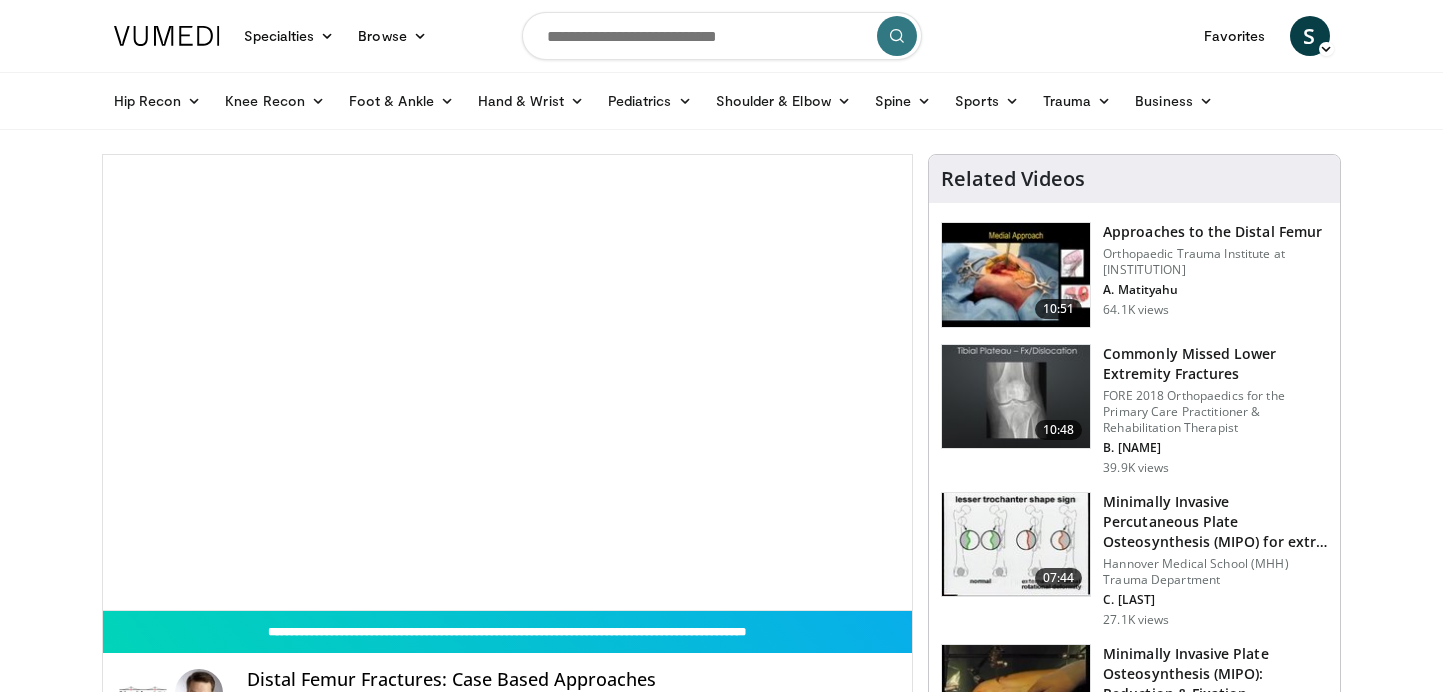 scroll, scrollTop: 0, scrollLeft: 0, axis: both 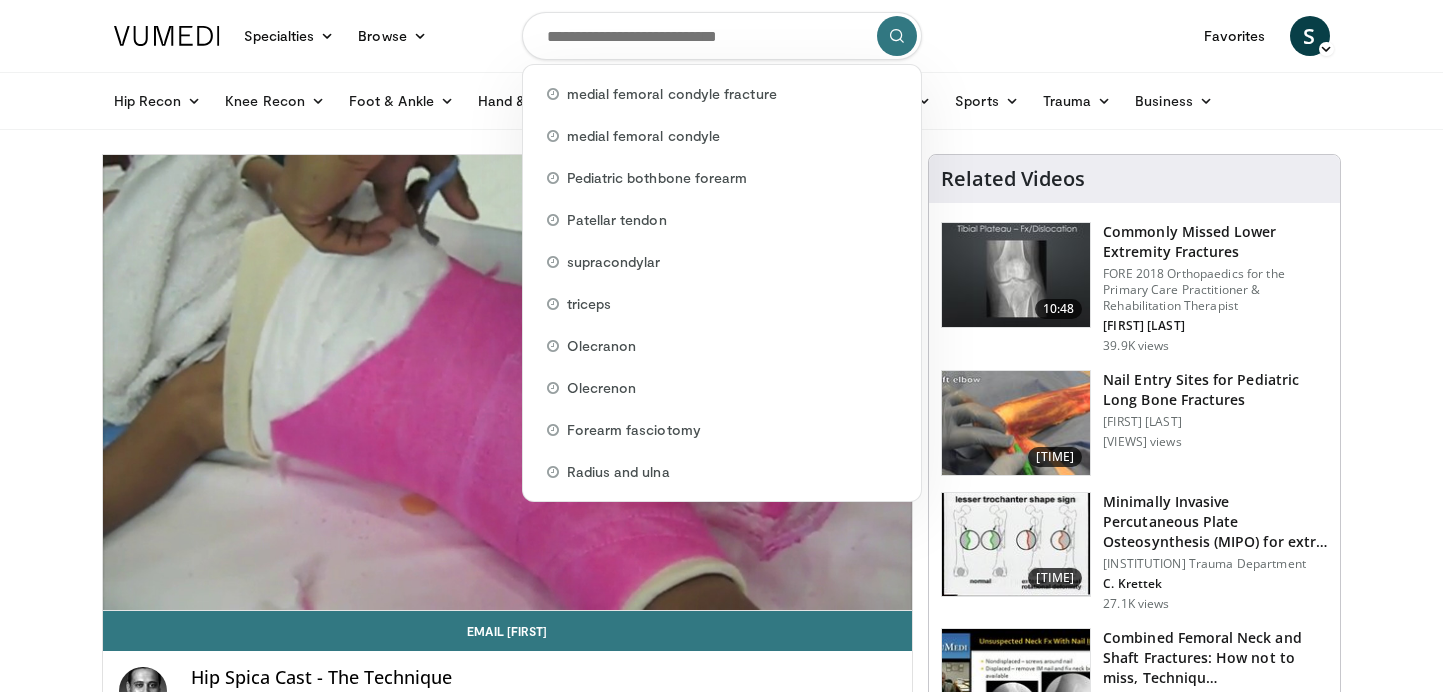 click at bounding box center [722, 36] 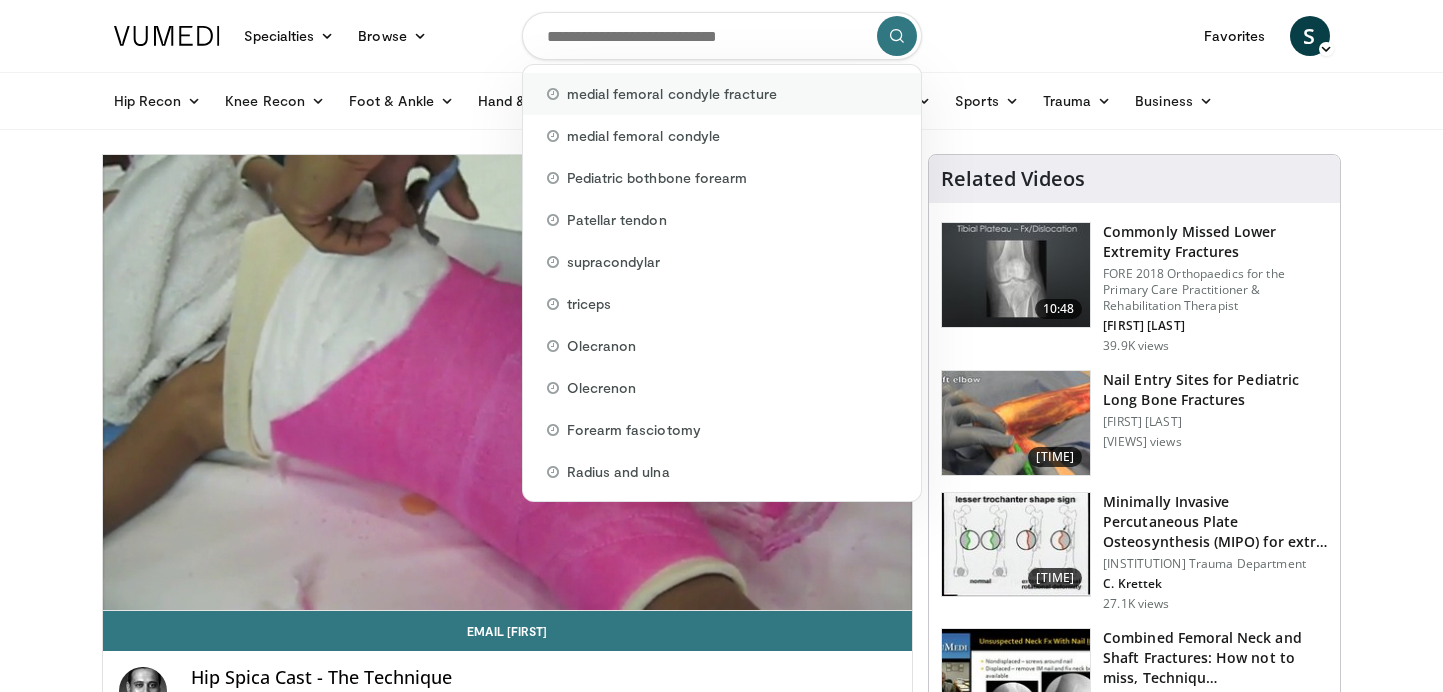 click on "medial femoral condyle fracture" at bounding box center [672, 94] 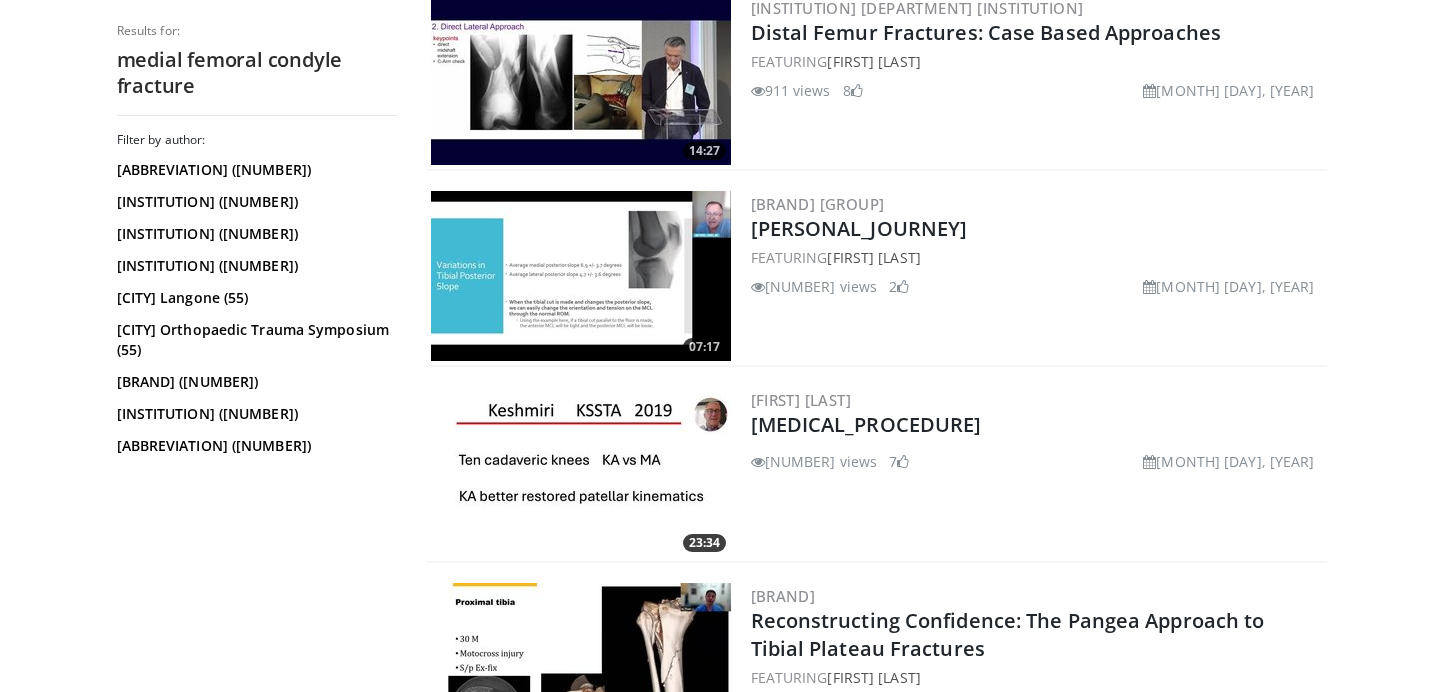scroll, scrollTop: 0, scrollLeft: 0, axis: both 